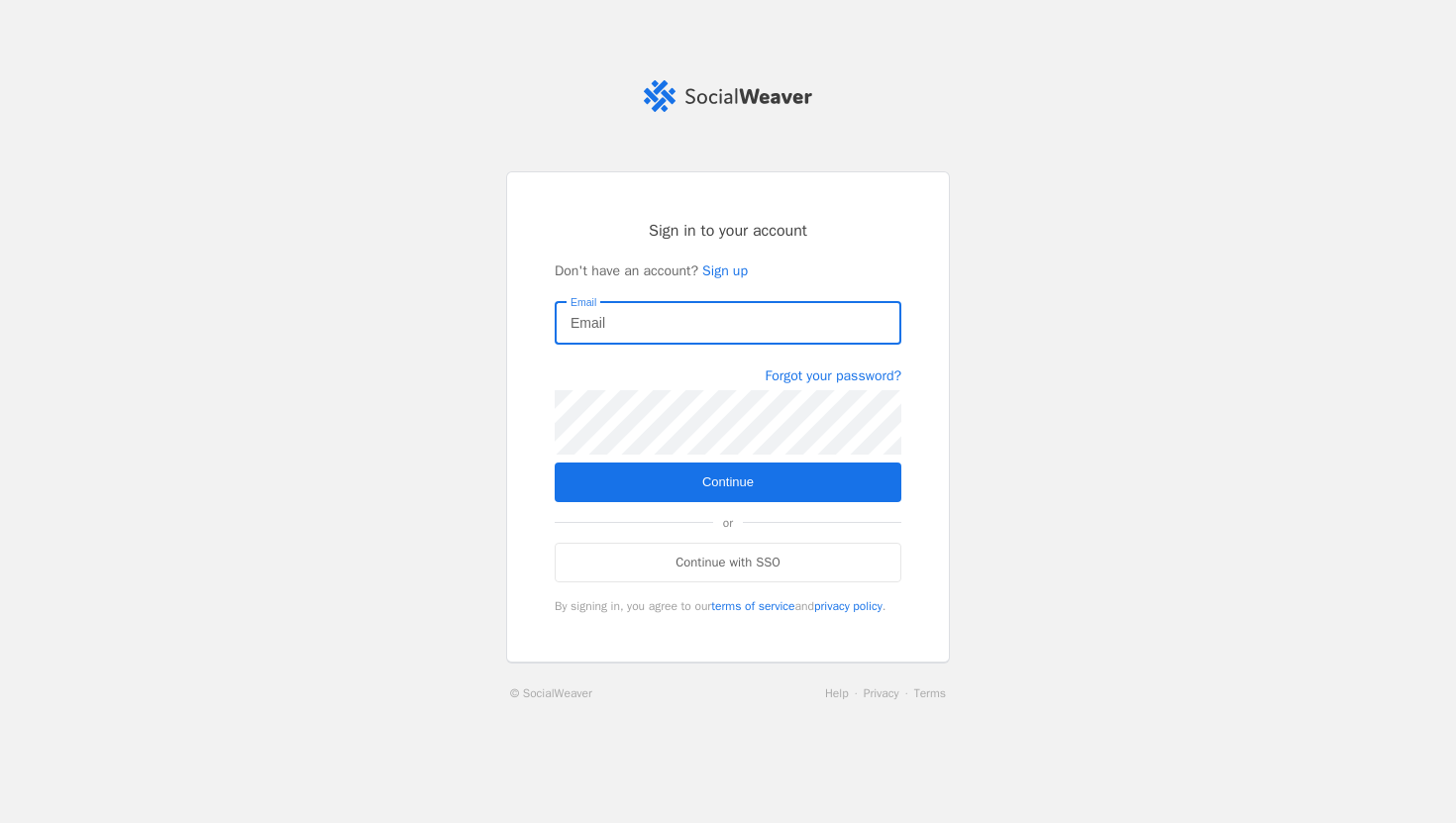 scroll, scrollTop: 0, scrollLeft: 0, axis: both 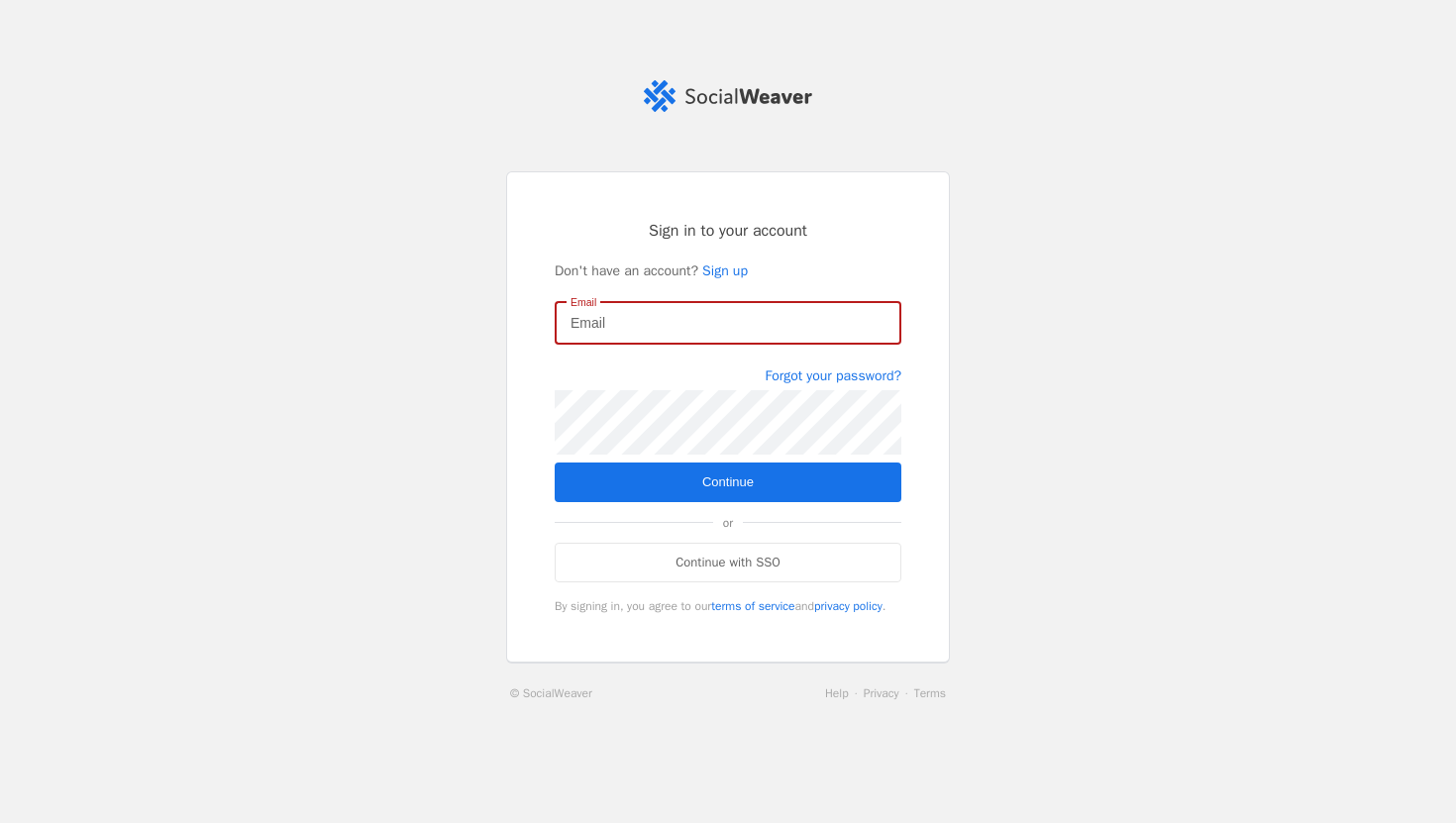 click on "Email" at bounding box center (728, 323) 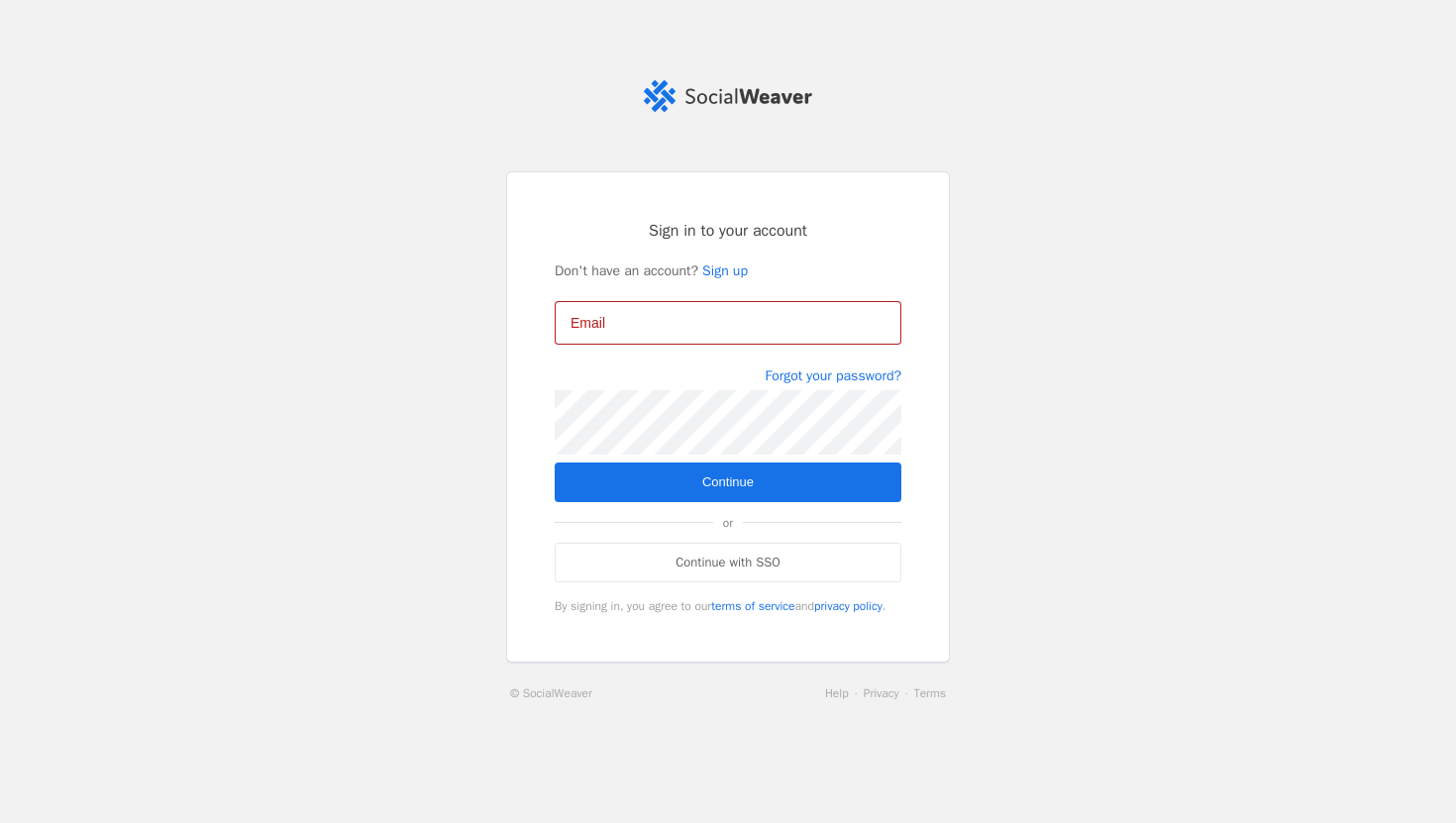 type on "marketing@[EXAMPLE_DOMAIN].com" 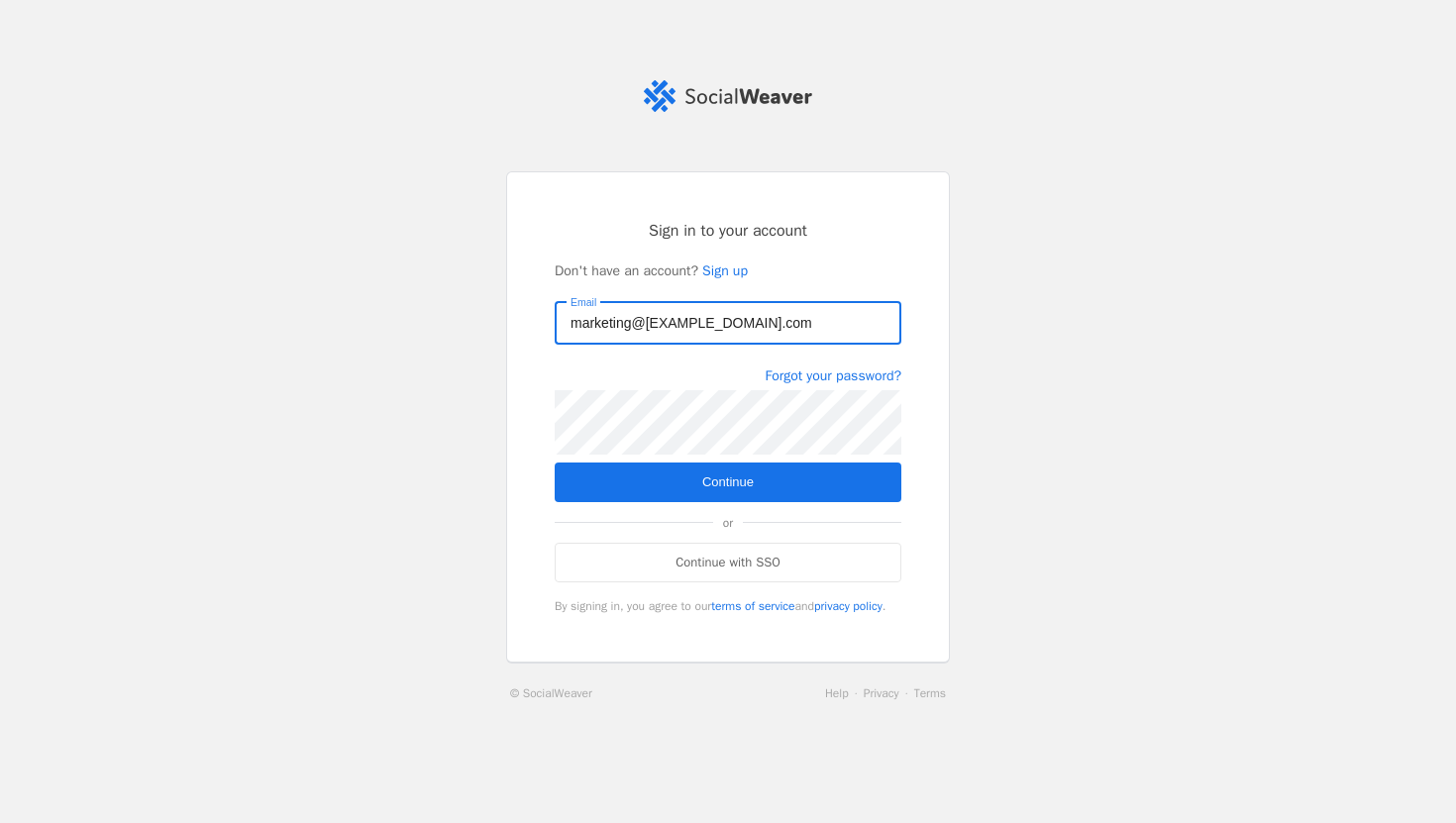 click on "Continue" at bounding box center [728, 482] 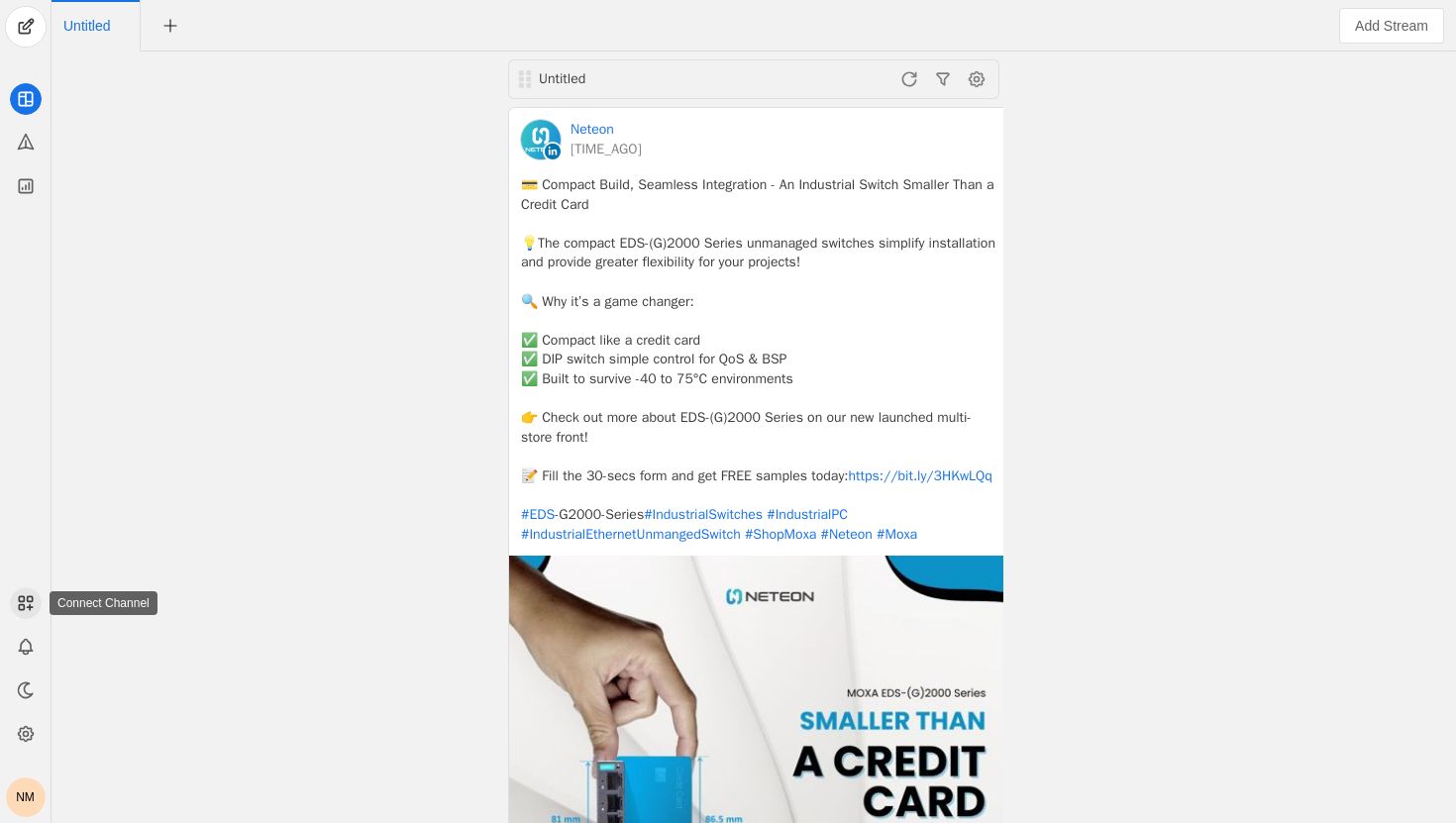 click at bounding box center [21, 607] 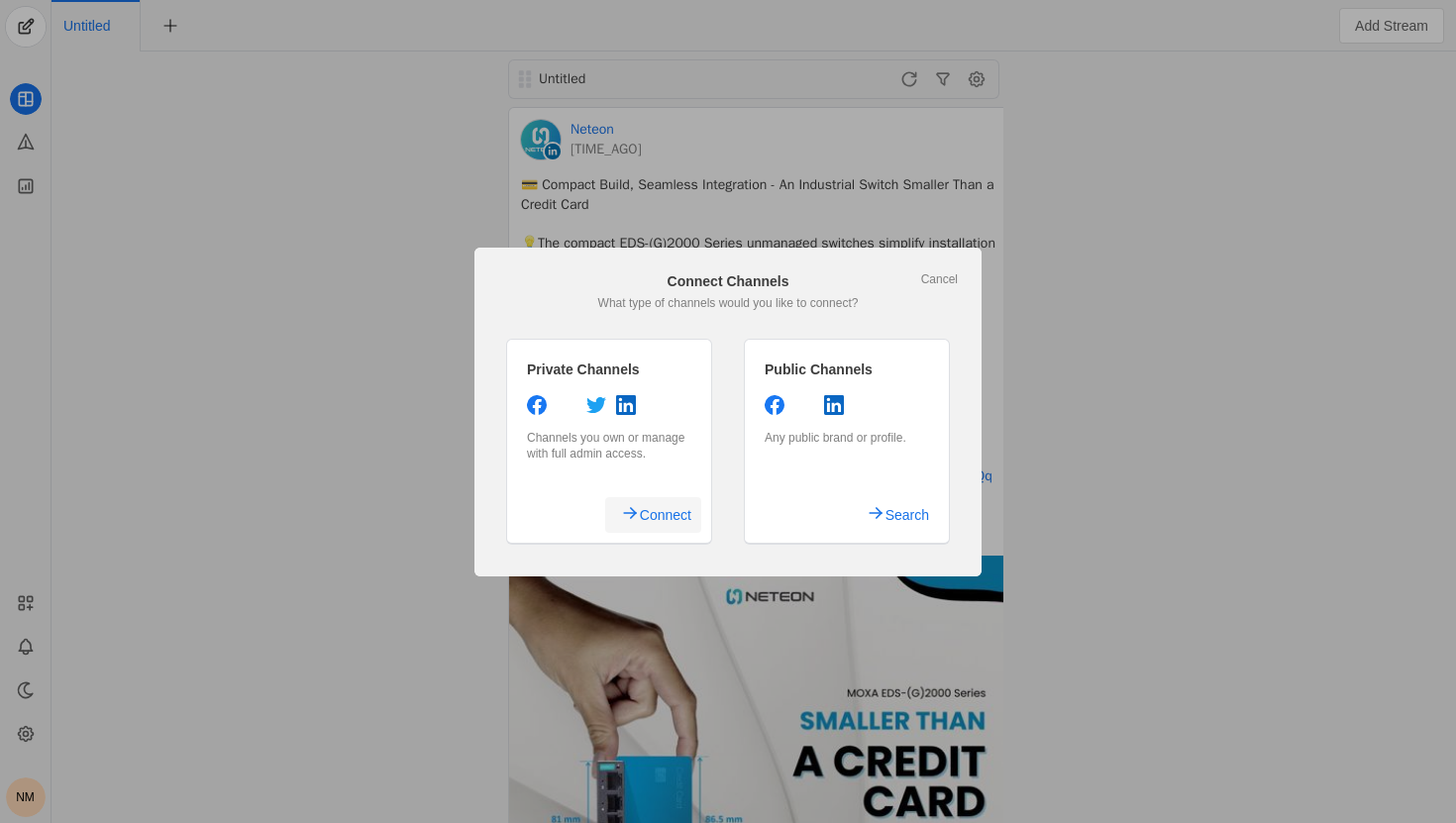 click on "Connect" at bounding box center (666, 515) 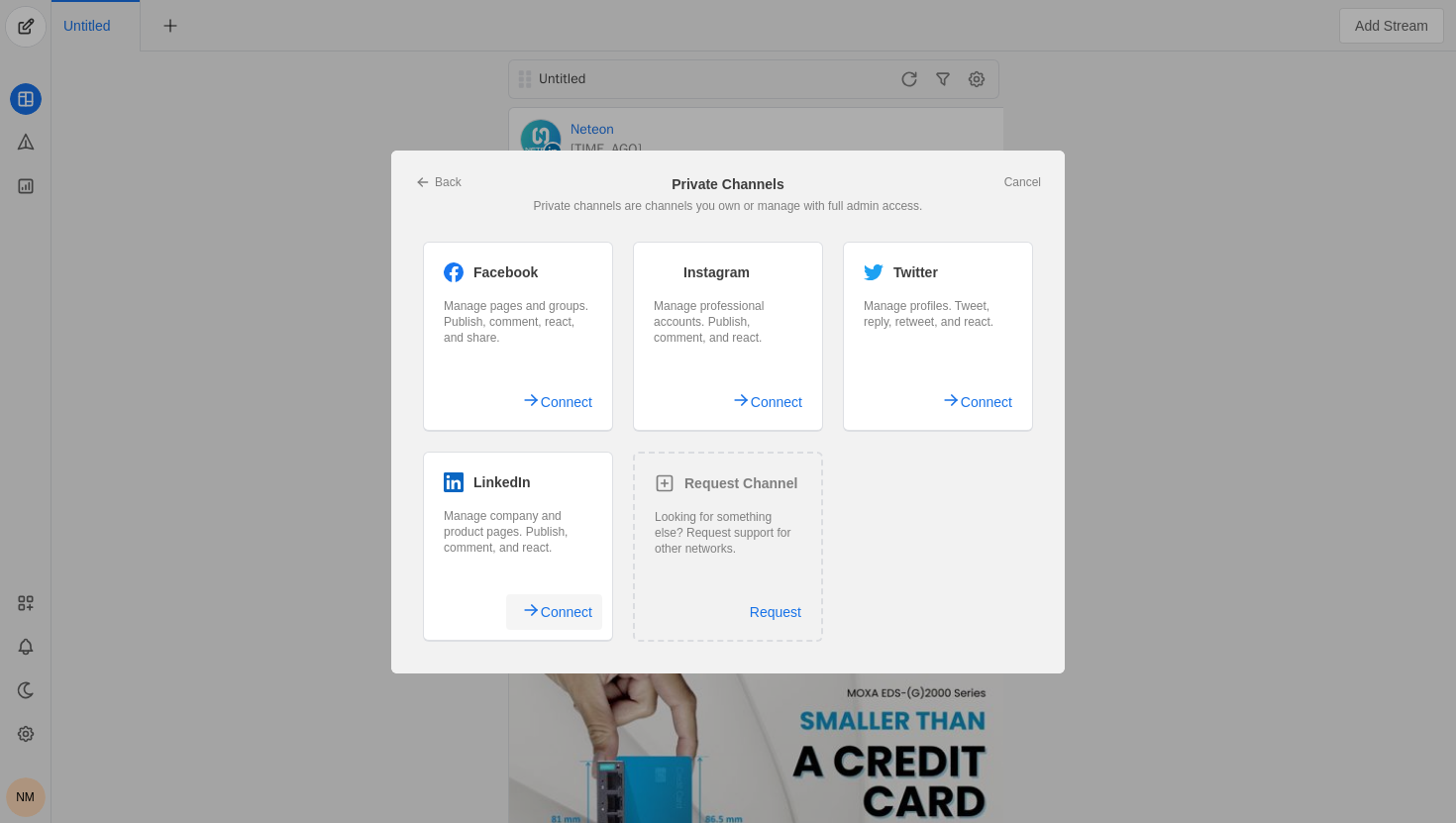 click on "Connect" at bounding box center [567, 612] 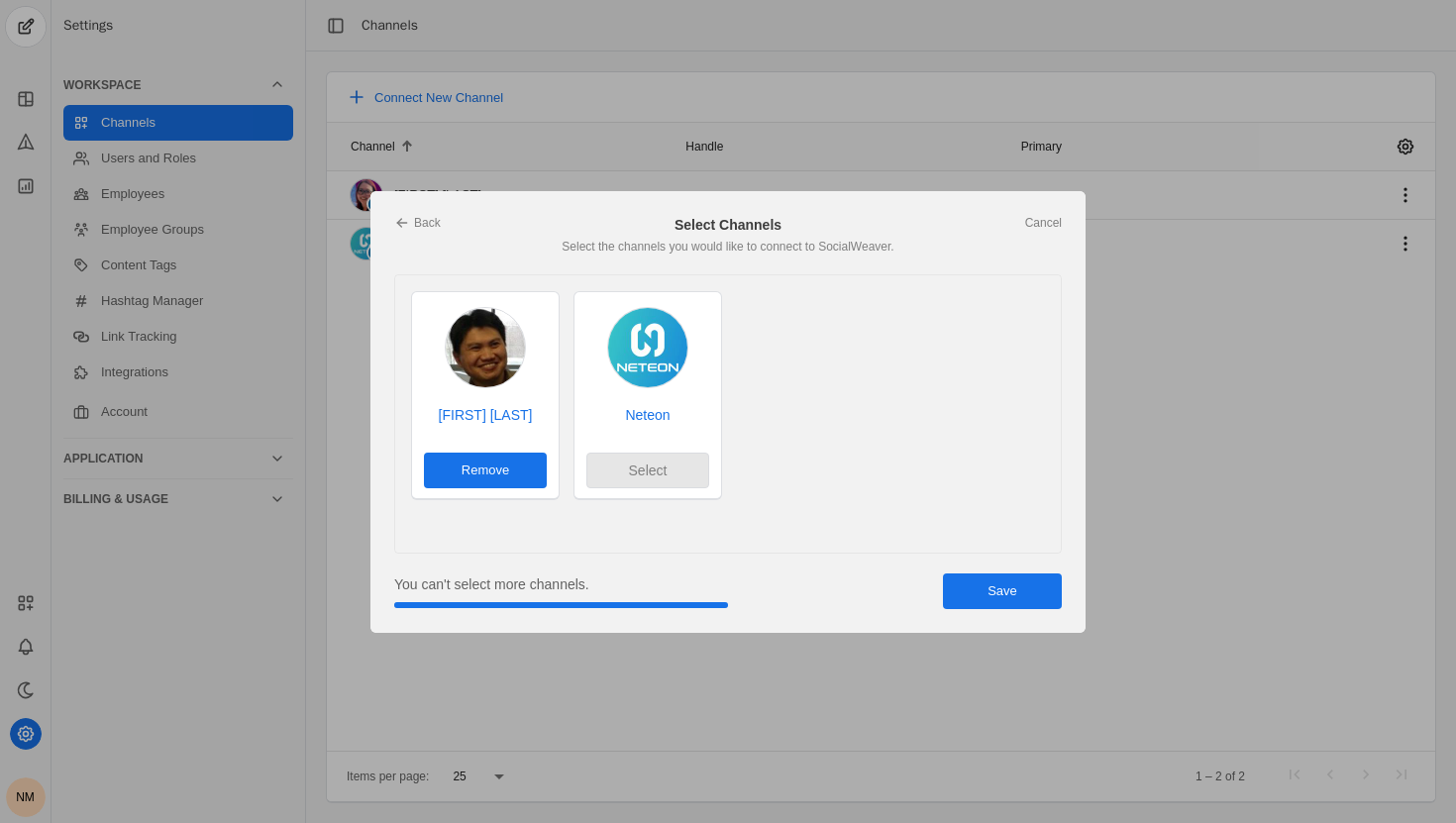 scroll, scrollTop: 0, scrollLeft: 0, axis: both 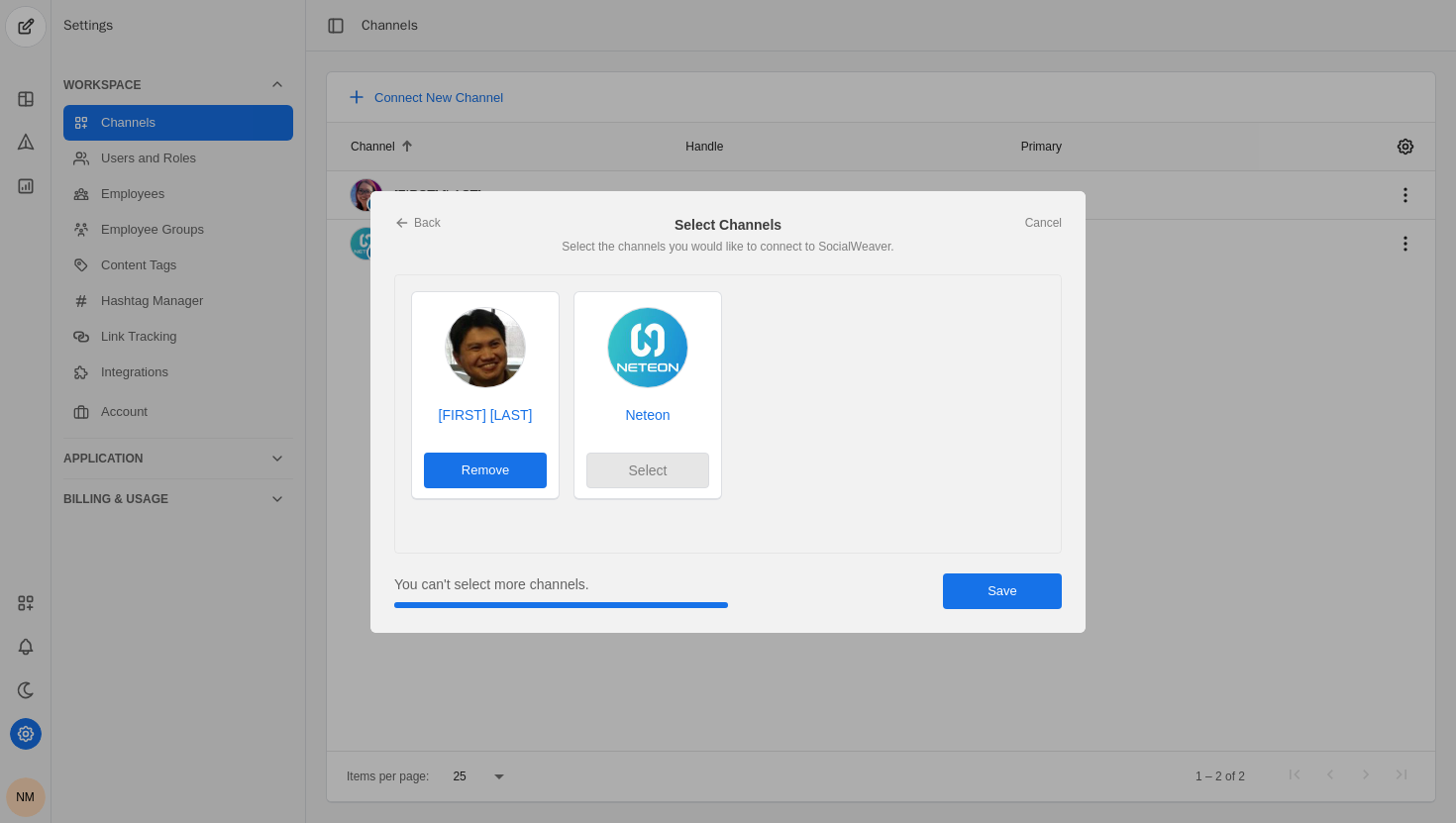drag, startPoint x: 1019, startPoint y: 566, endPoint x: 1019, endPoint y: 579, distance: 13 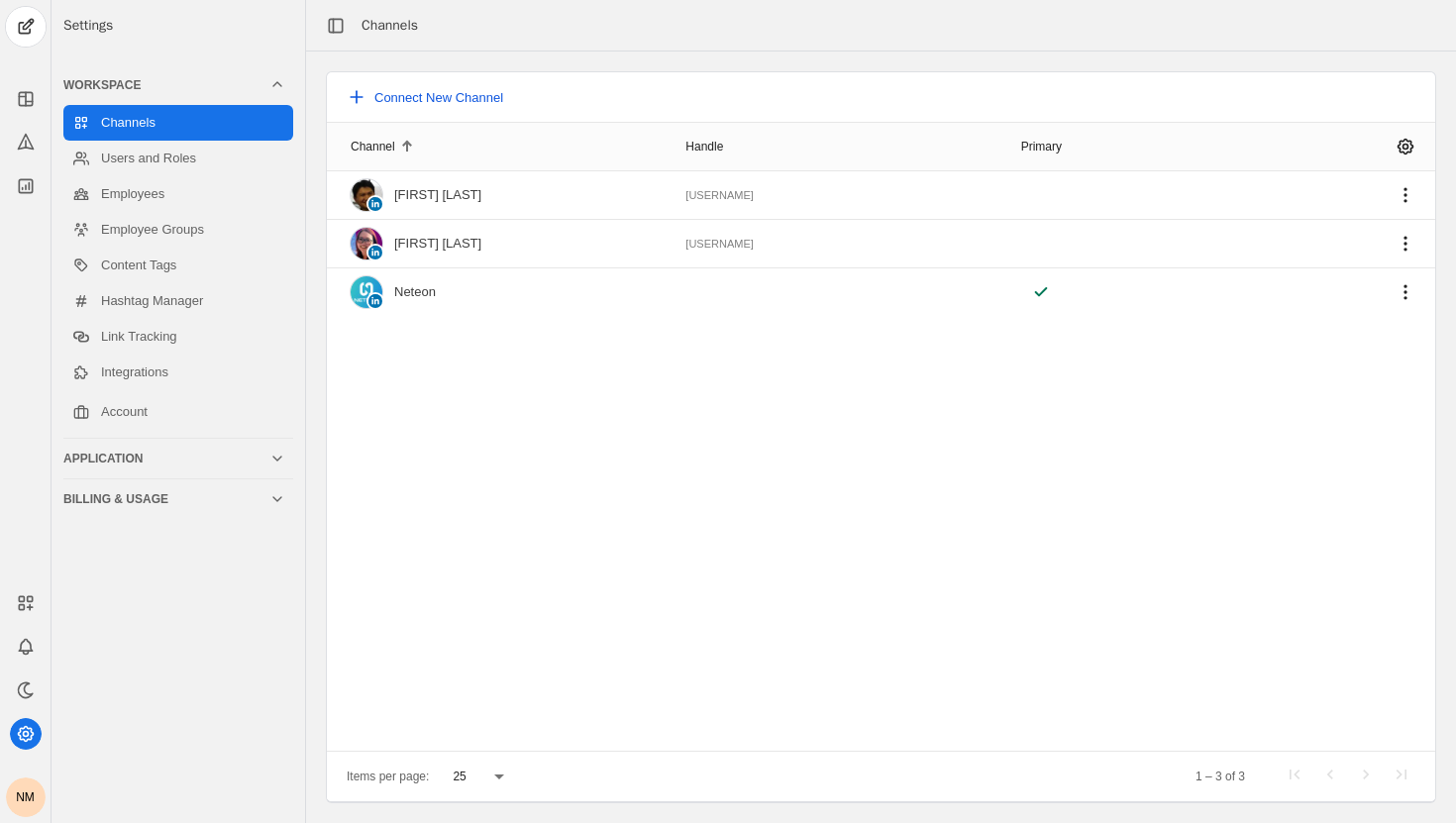 click on "Connect New Channel" at bounding box center (439, 97) 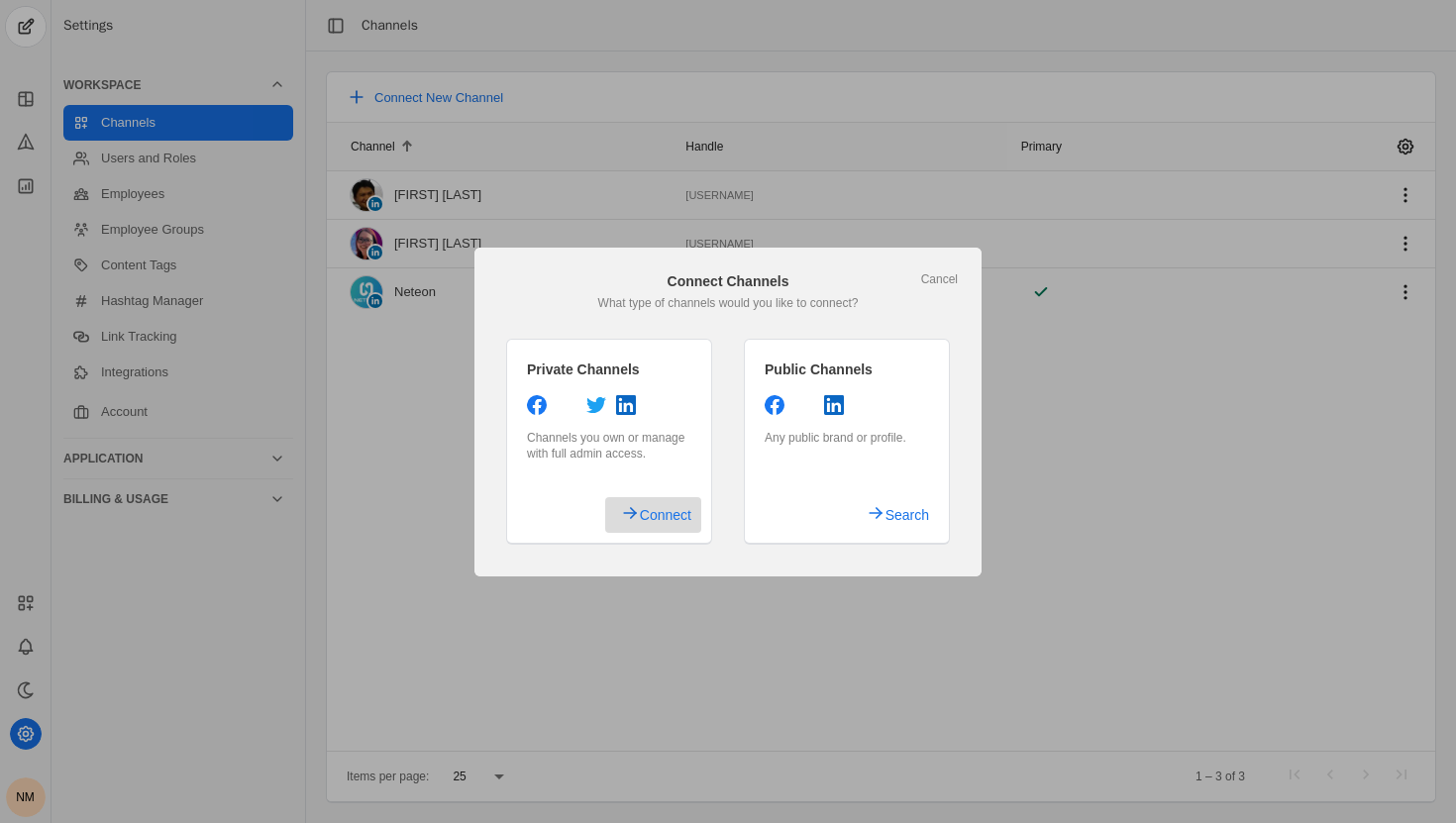 click on "Connect" at bounding box center [666, 515] 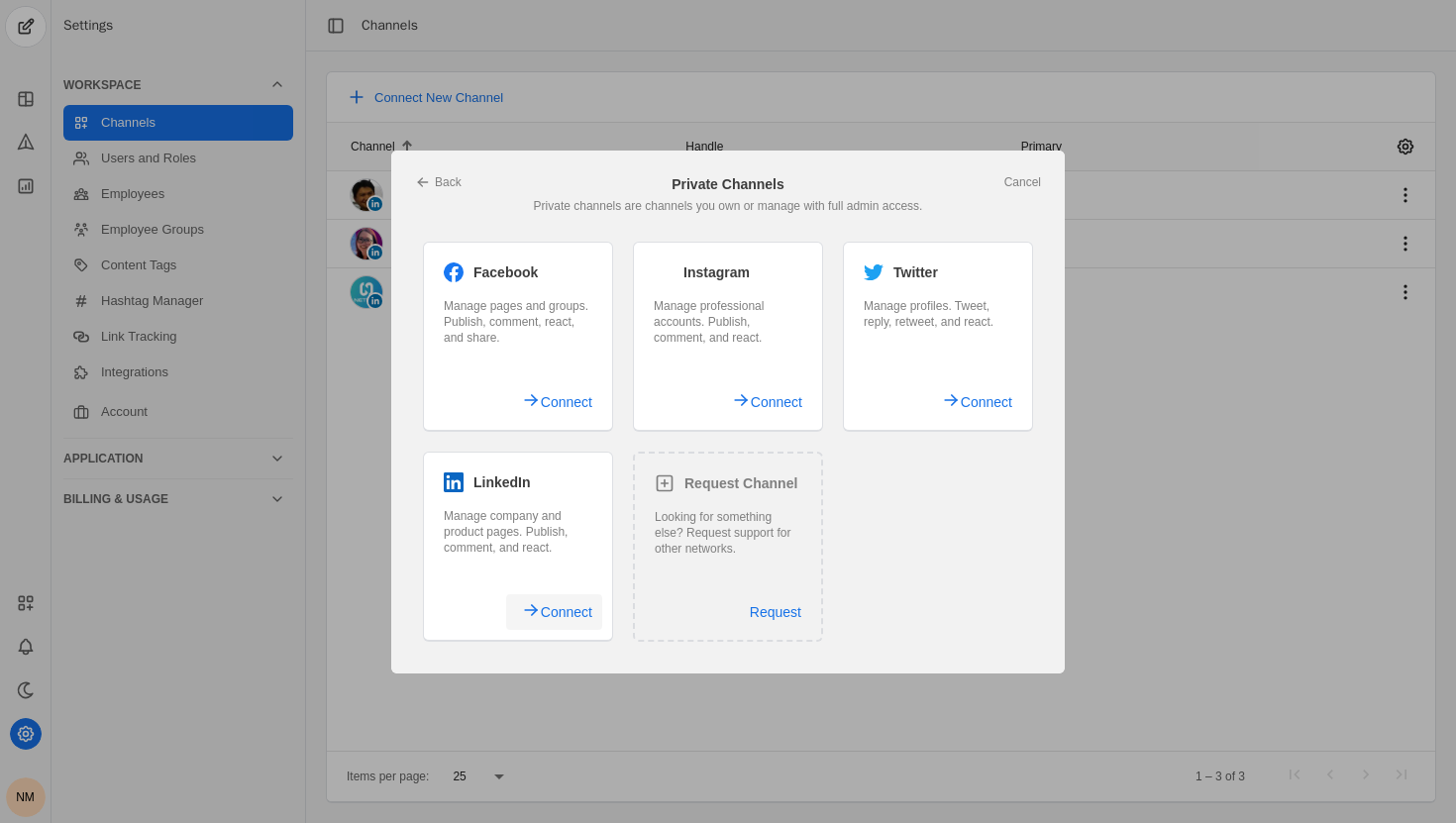 click on "Connect" at bounding box center (567, 612) 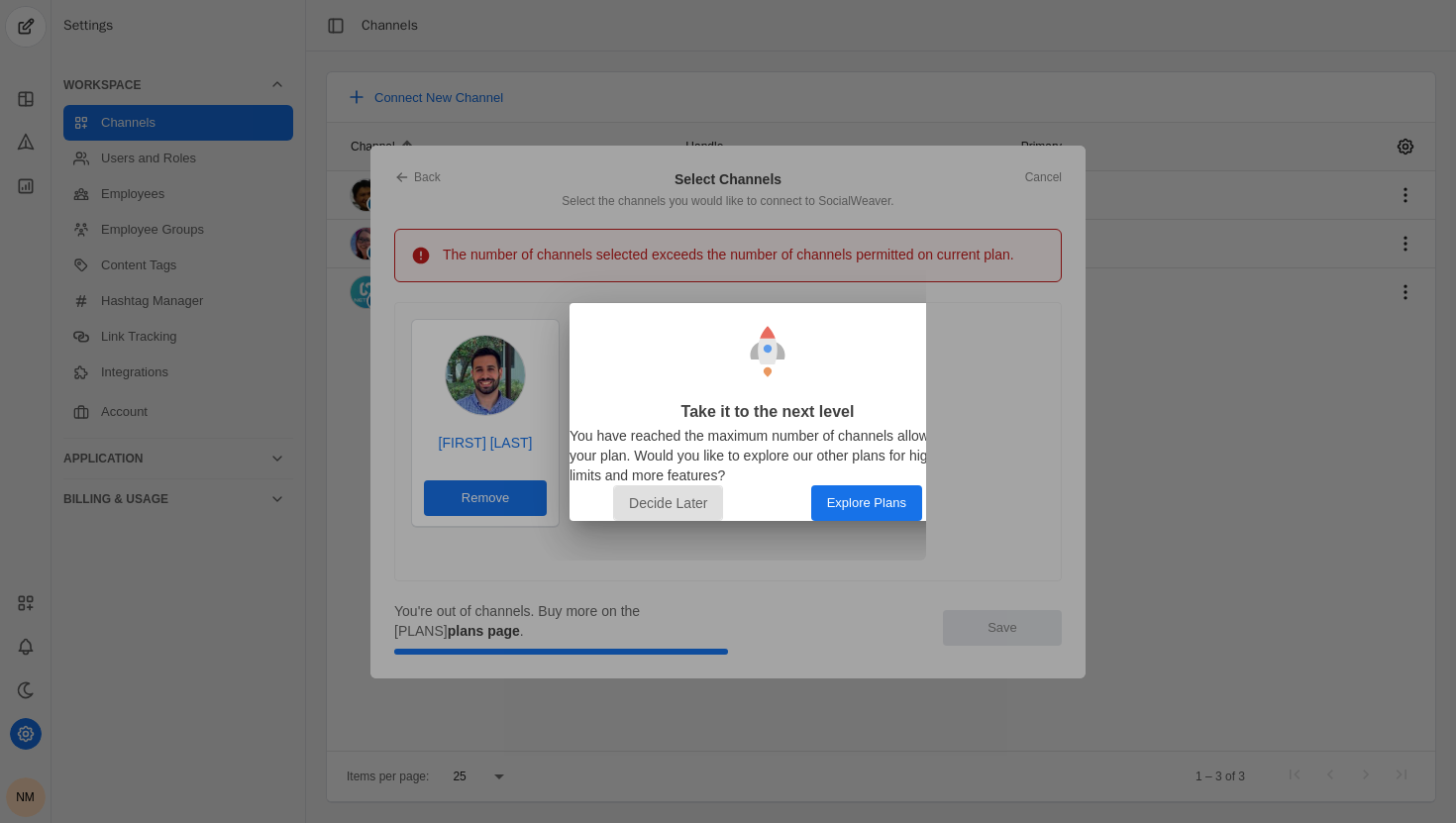 scroll, scrollTop: 0, scrollLeft: 0, axis: both 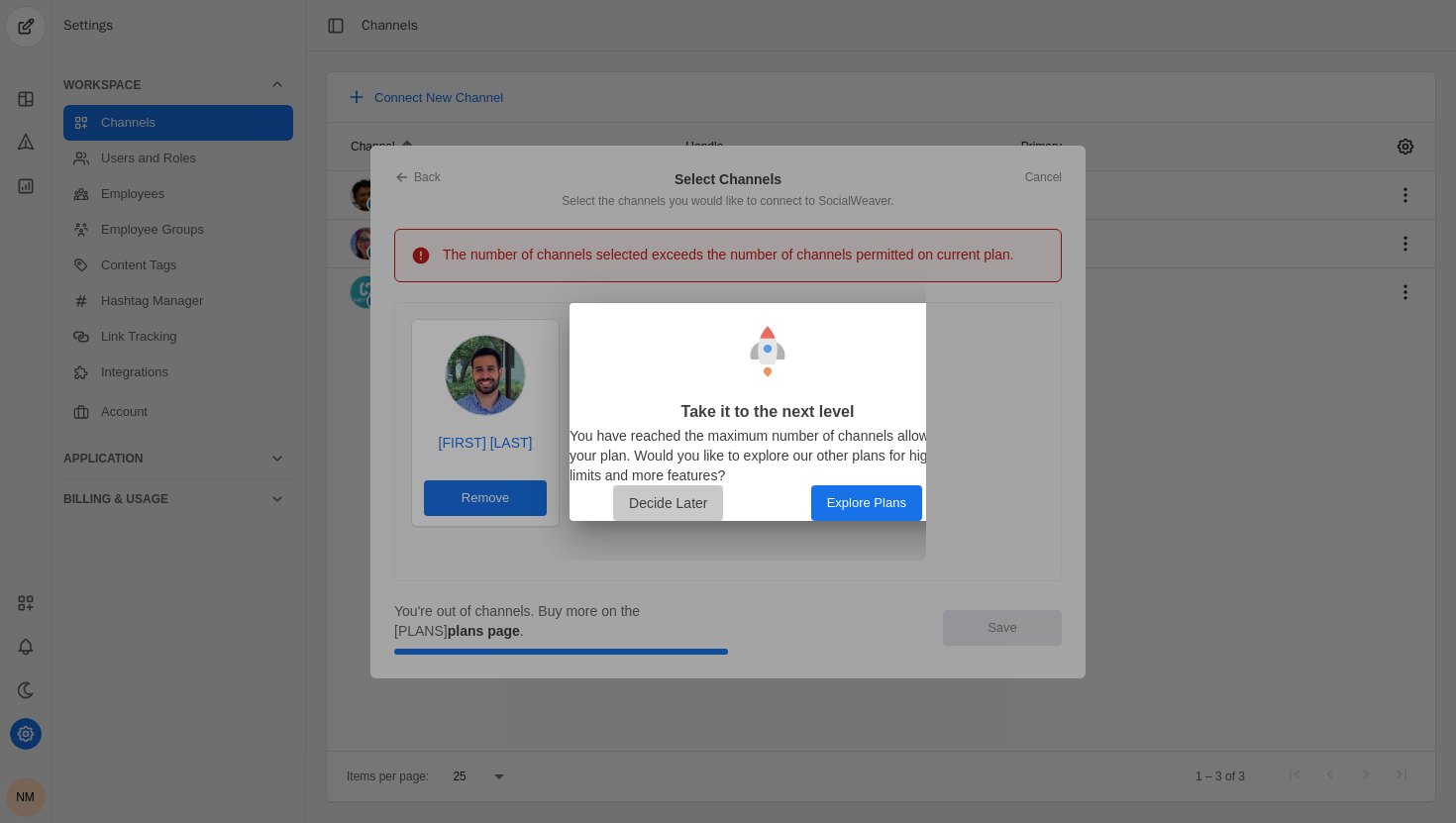 click on "Decide Later" at bounding box center (668, 503) 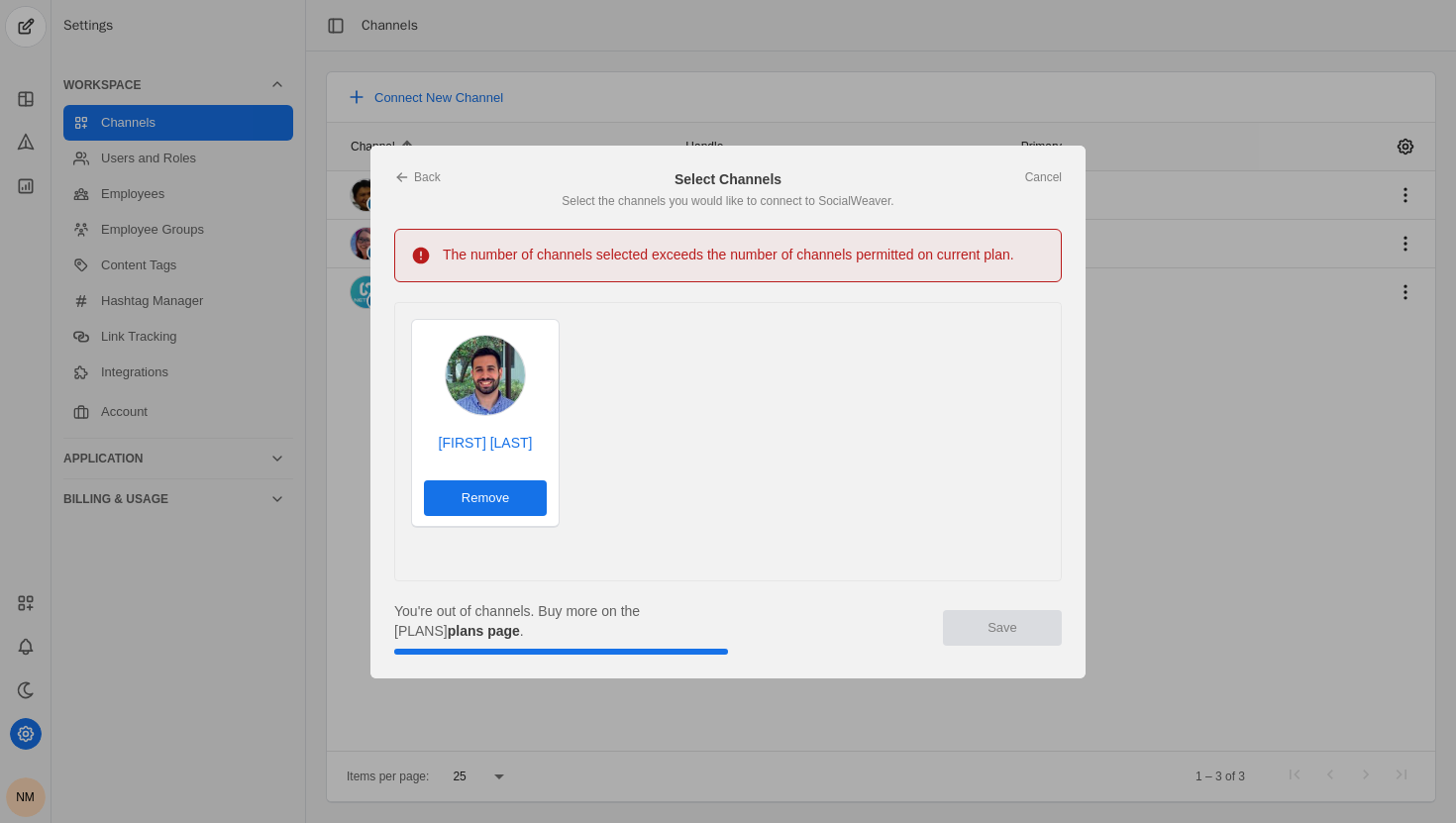click at bounding box center [485, 498] 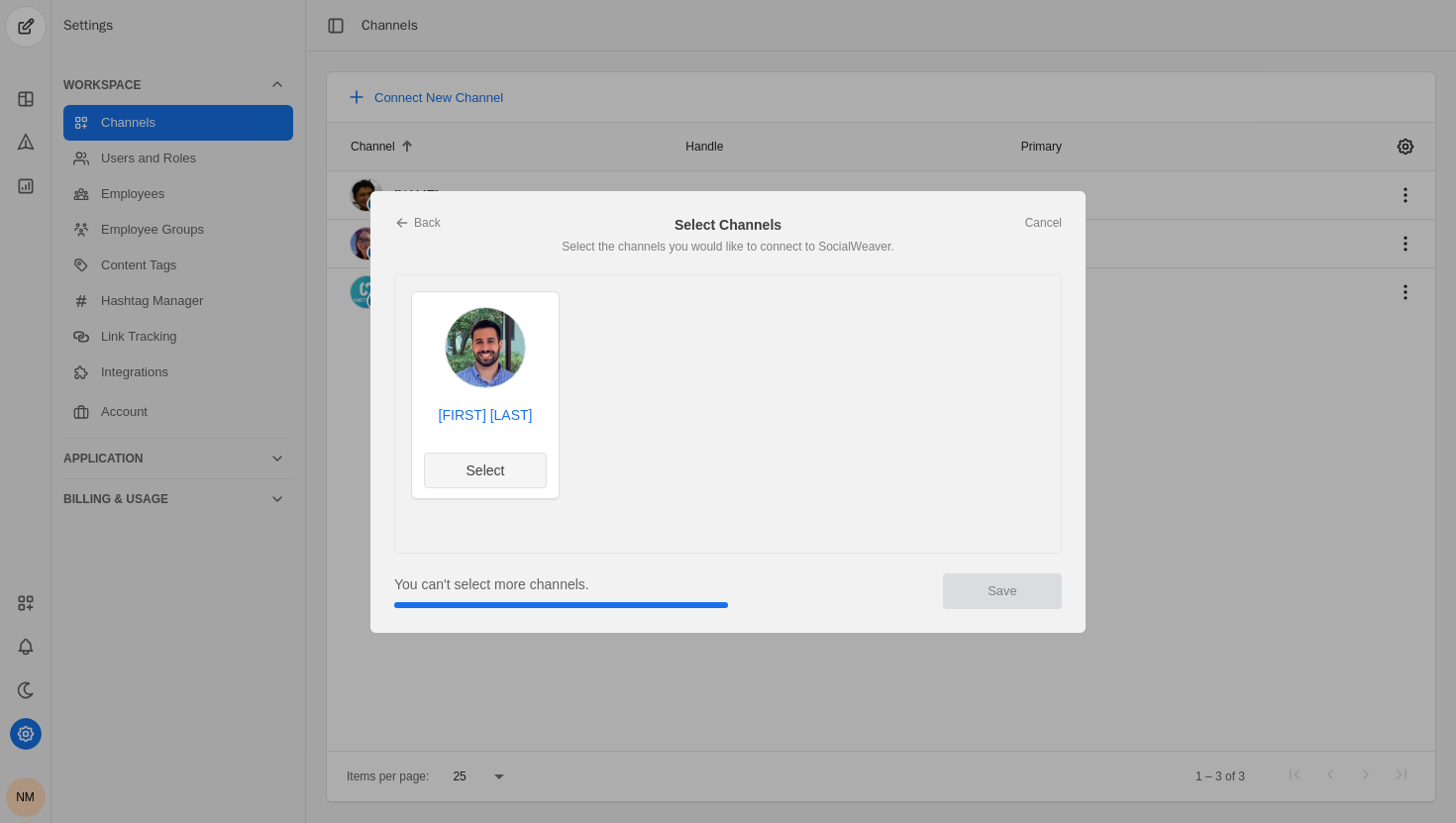 click on "Select" at bounding box center (485, 470) 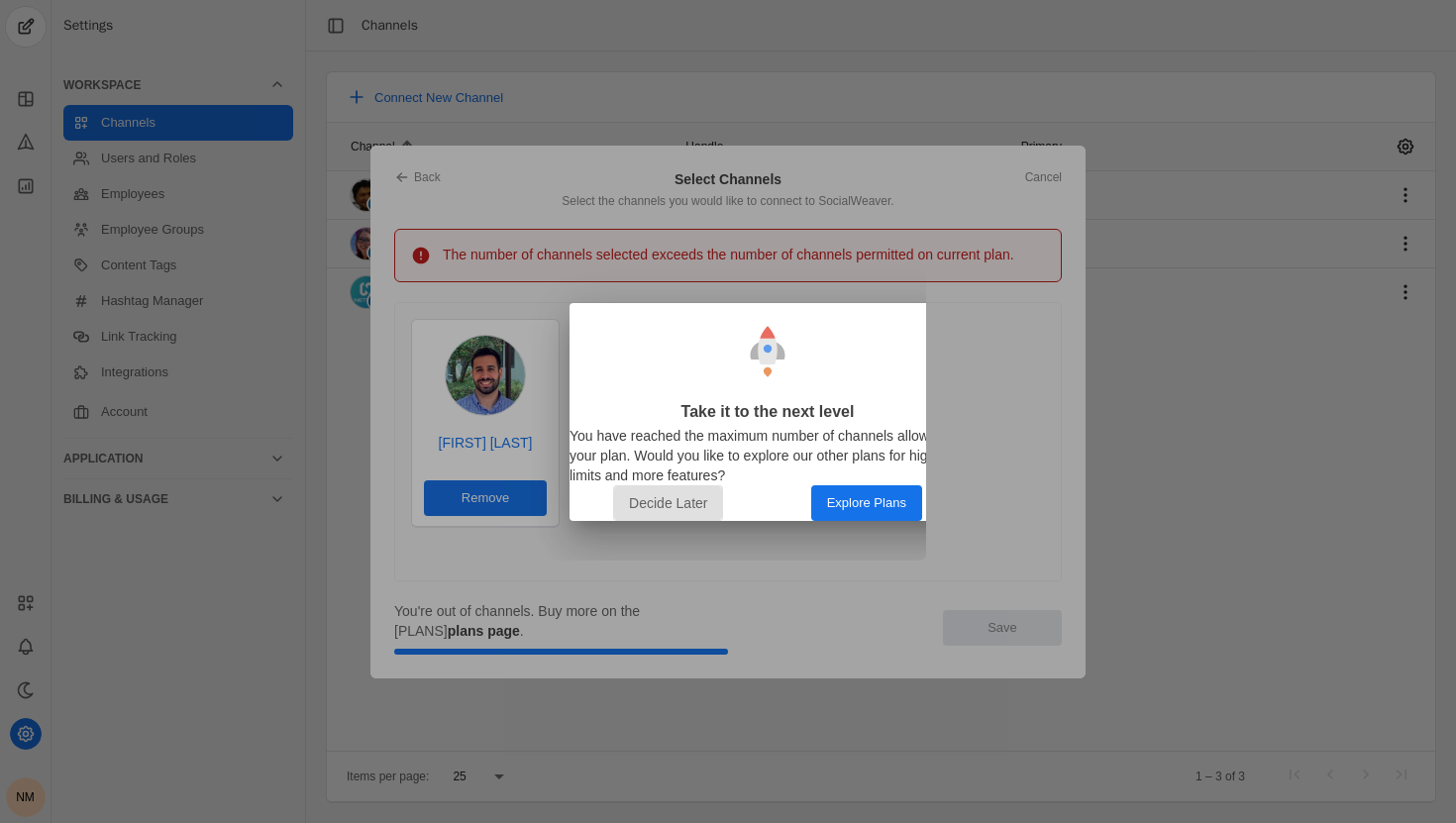 click on "Explore Plans" at bounding box center [867, 503] 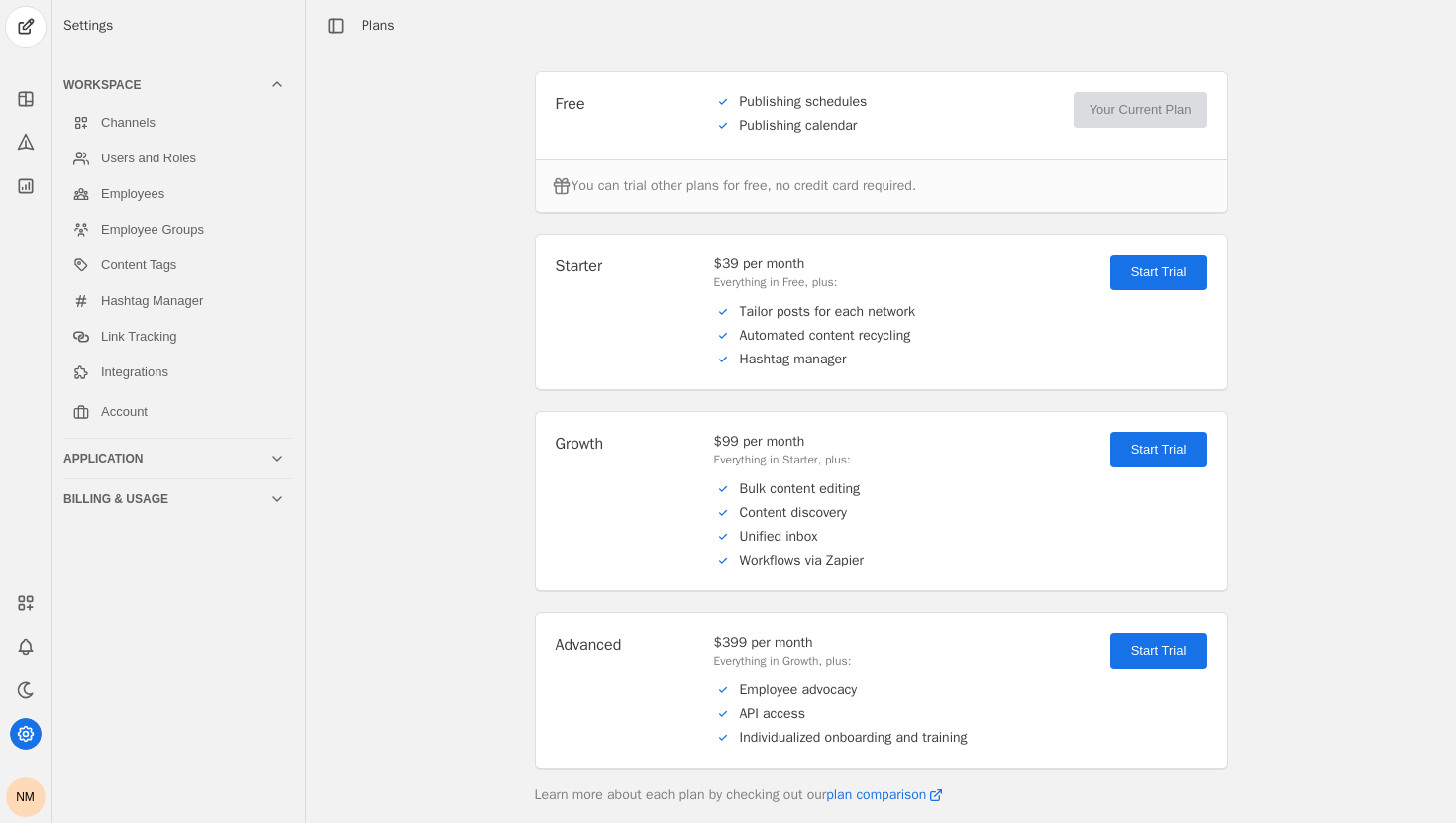click on "You can trial other plans for free, no credit card required." at bounding box center [882, 185] 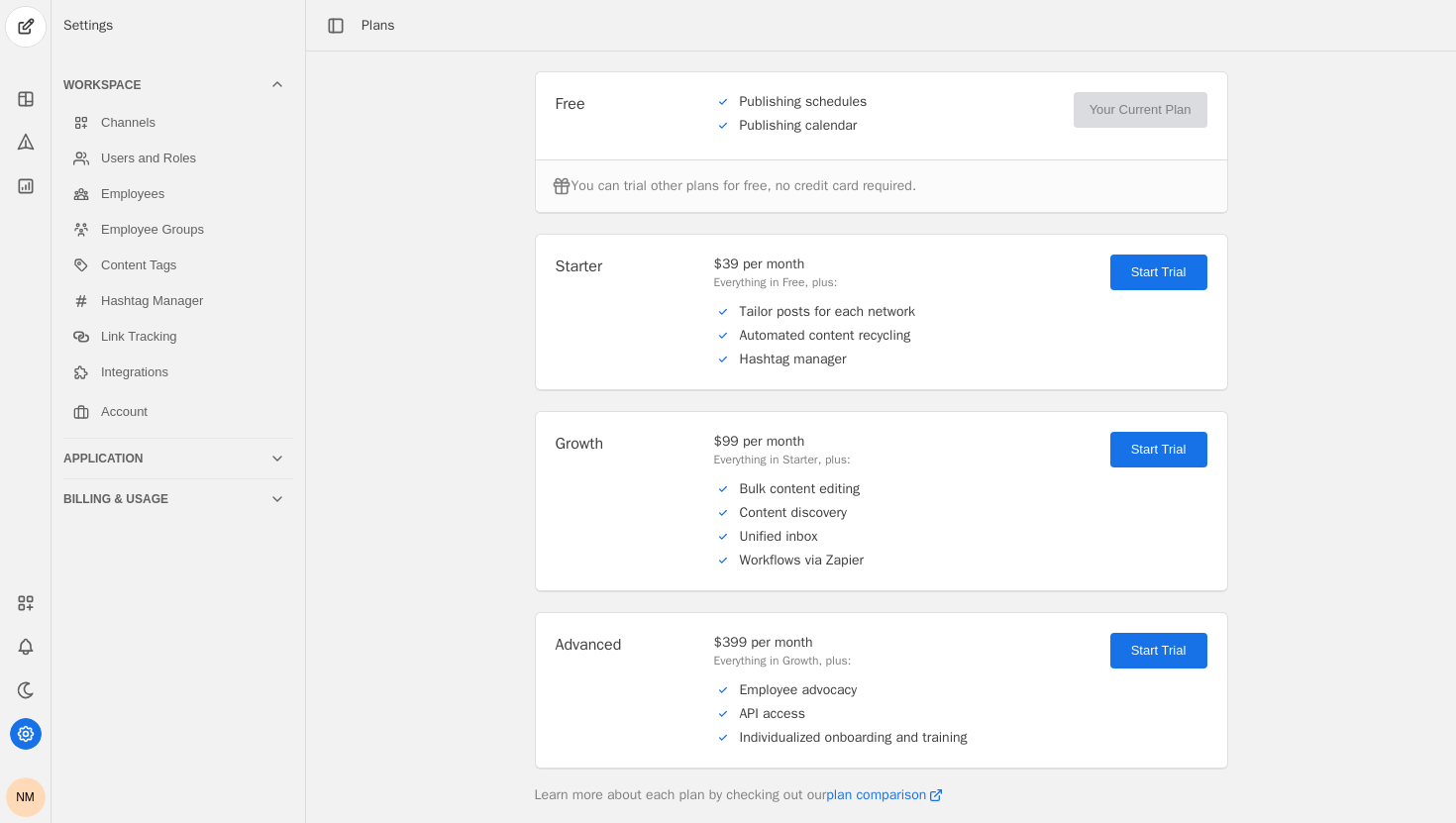 click on "Start Trial" at bounding box center (1140, 110) 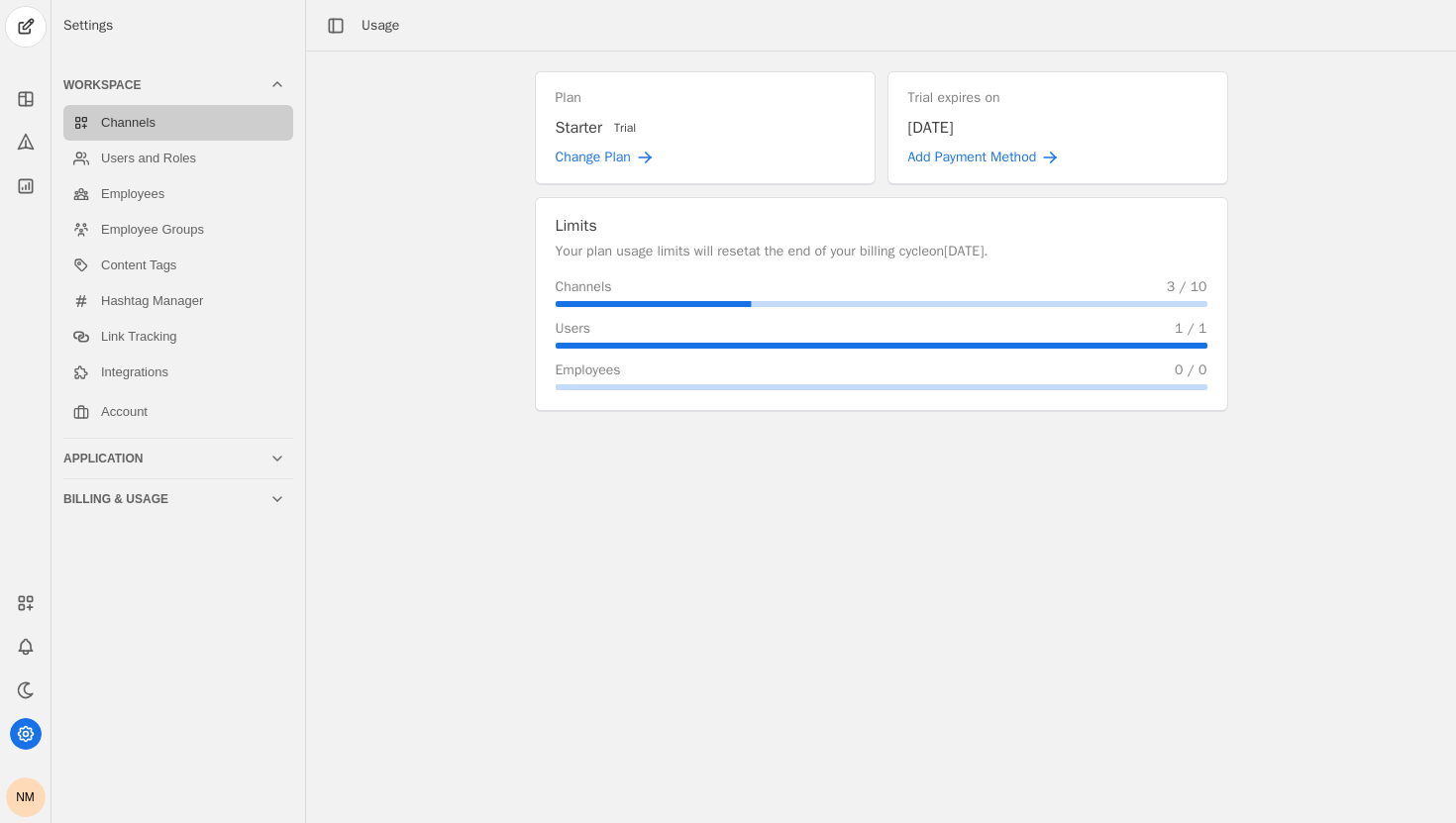 click on "Channels" at bounding box center [178, 123] 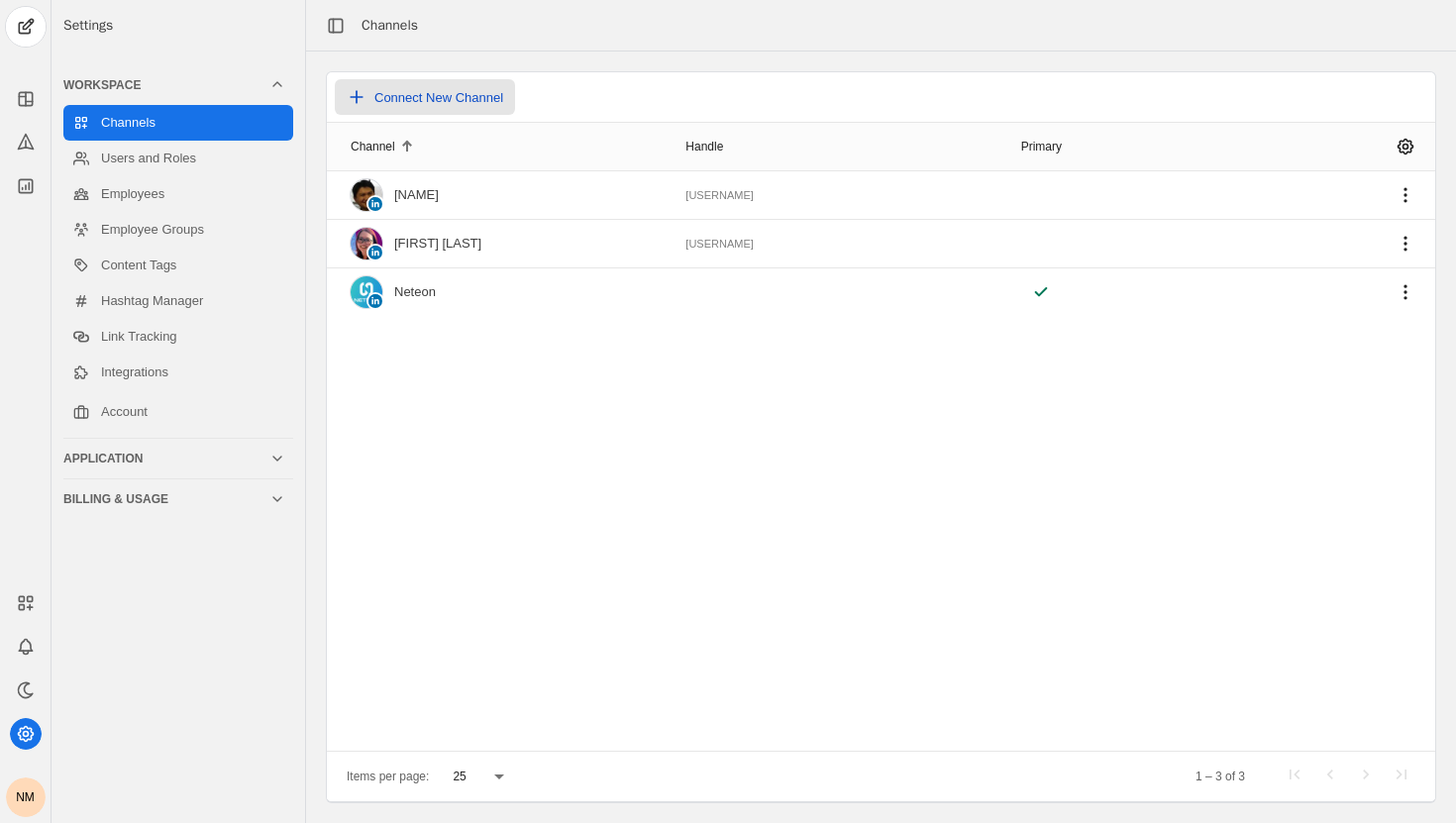 click on "Connect New Channel" at bounding box center [439, 97] 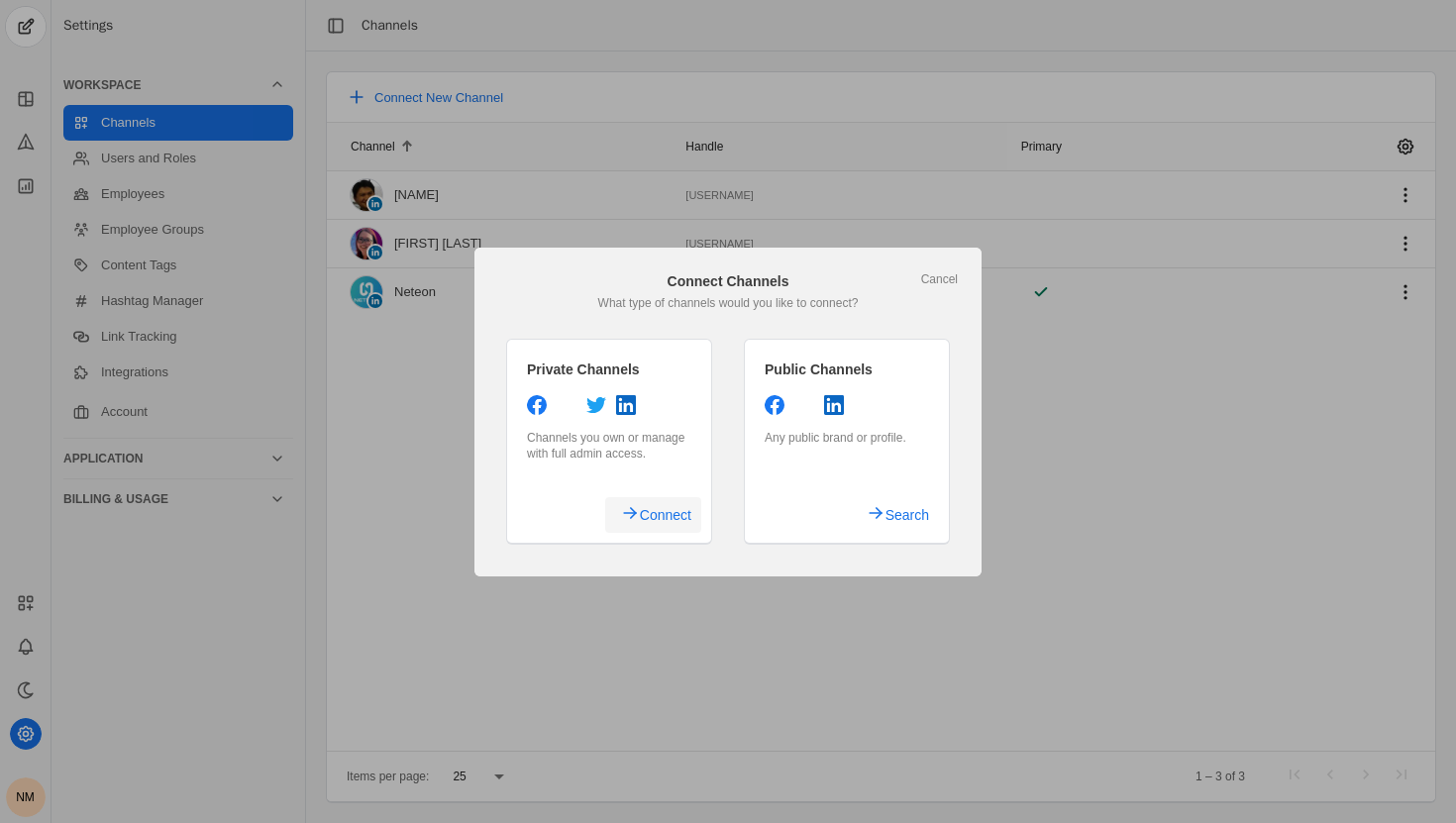 click on "Connect" at bounding box center [666, 515] 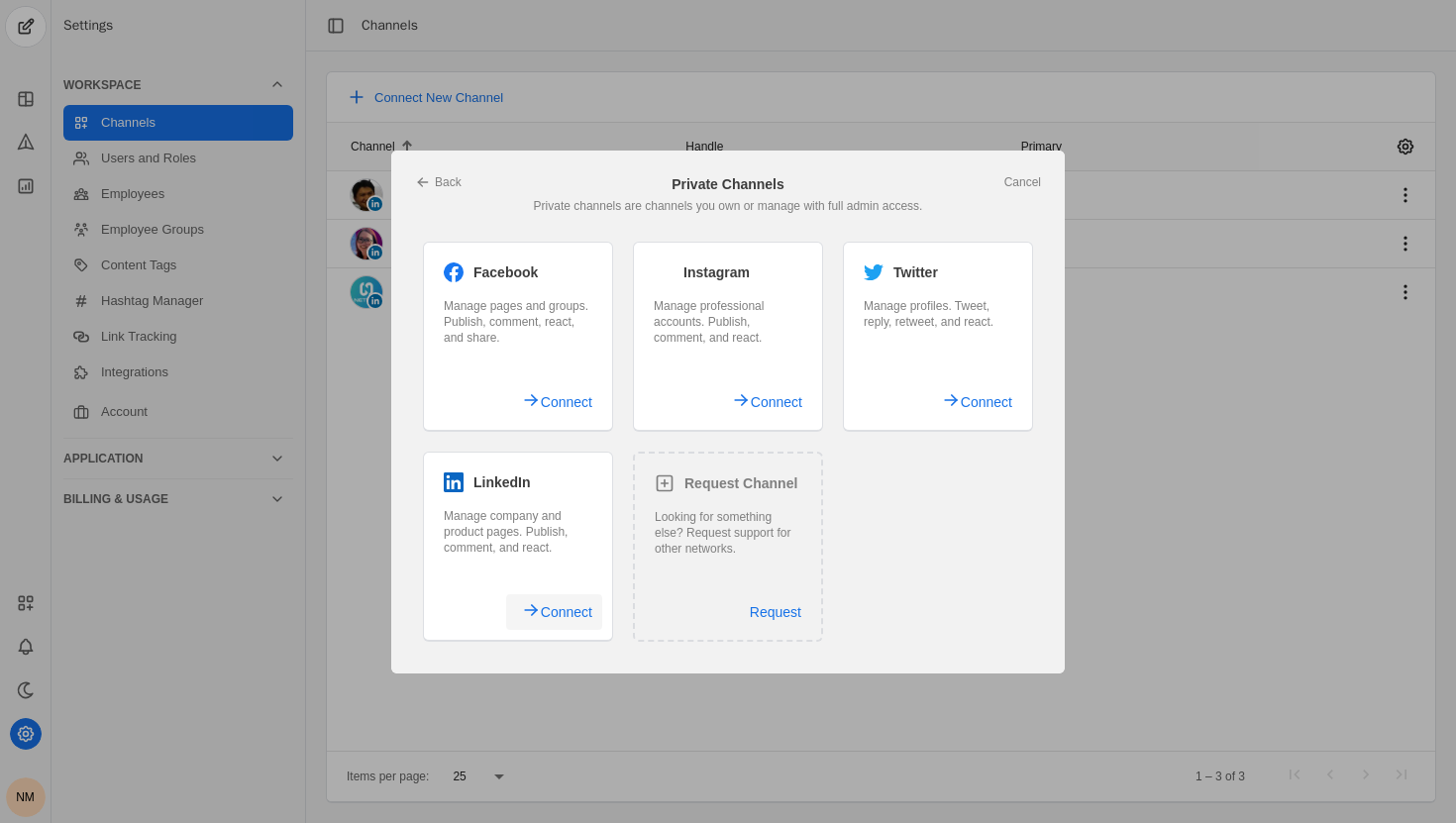 click on "LinkedIn   Manage company and product pages. Publish, comment, and react.
Connect" at bounding box center [518, 547] 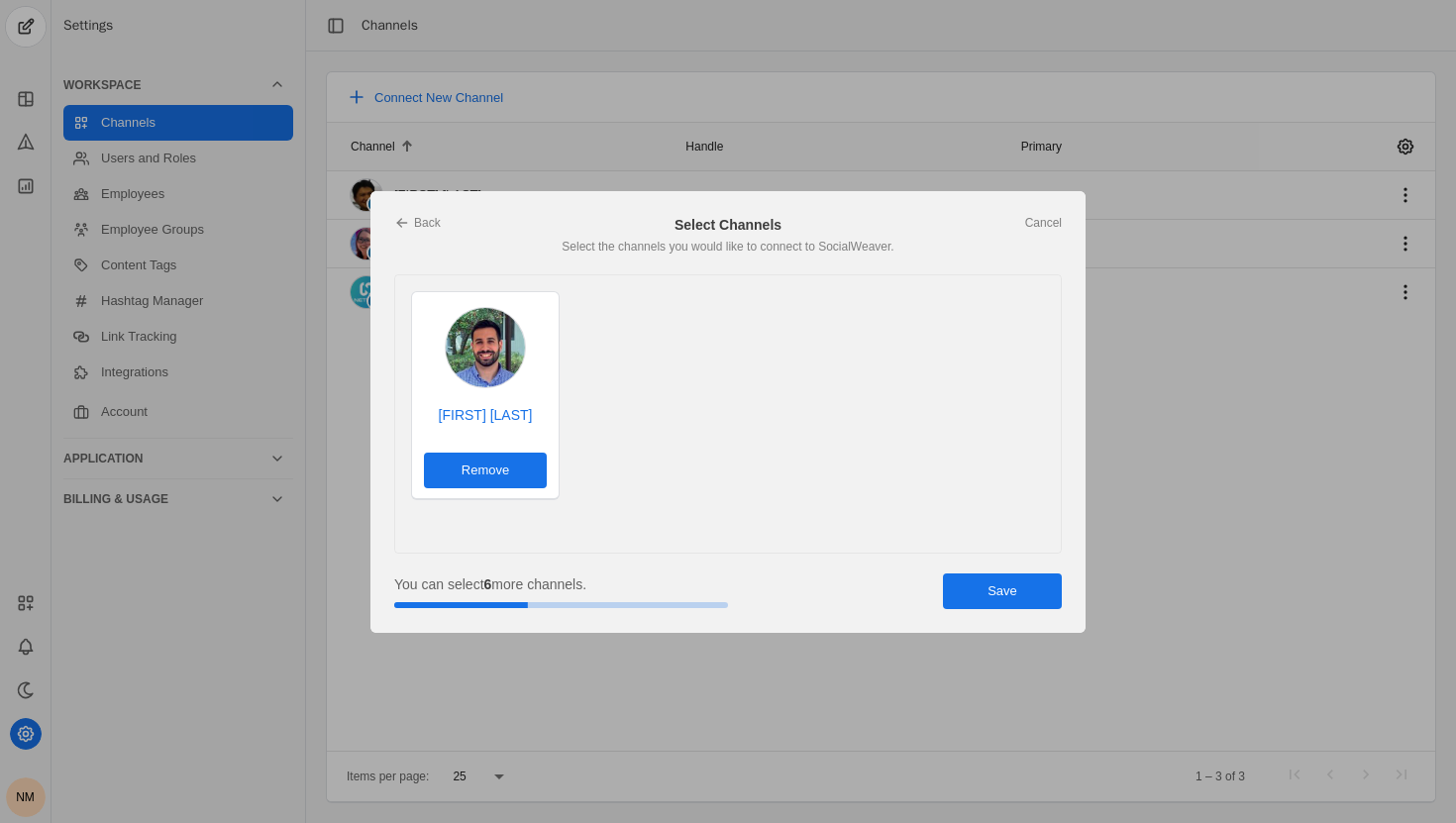scroll, scrollTop: 0, scrollLeft: 0, axis: both 